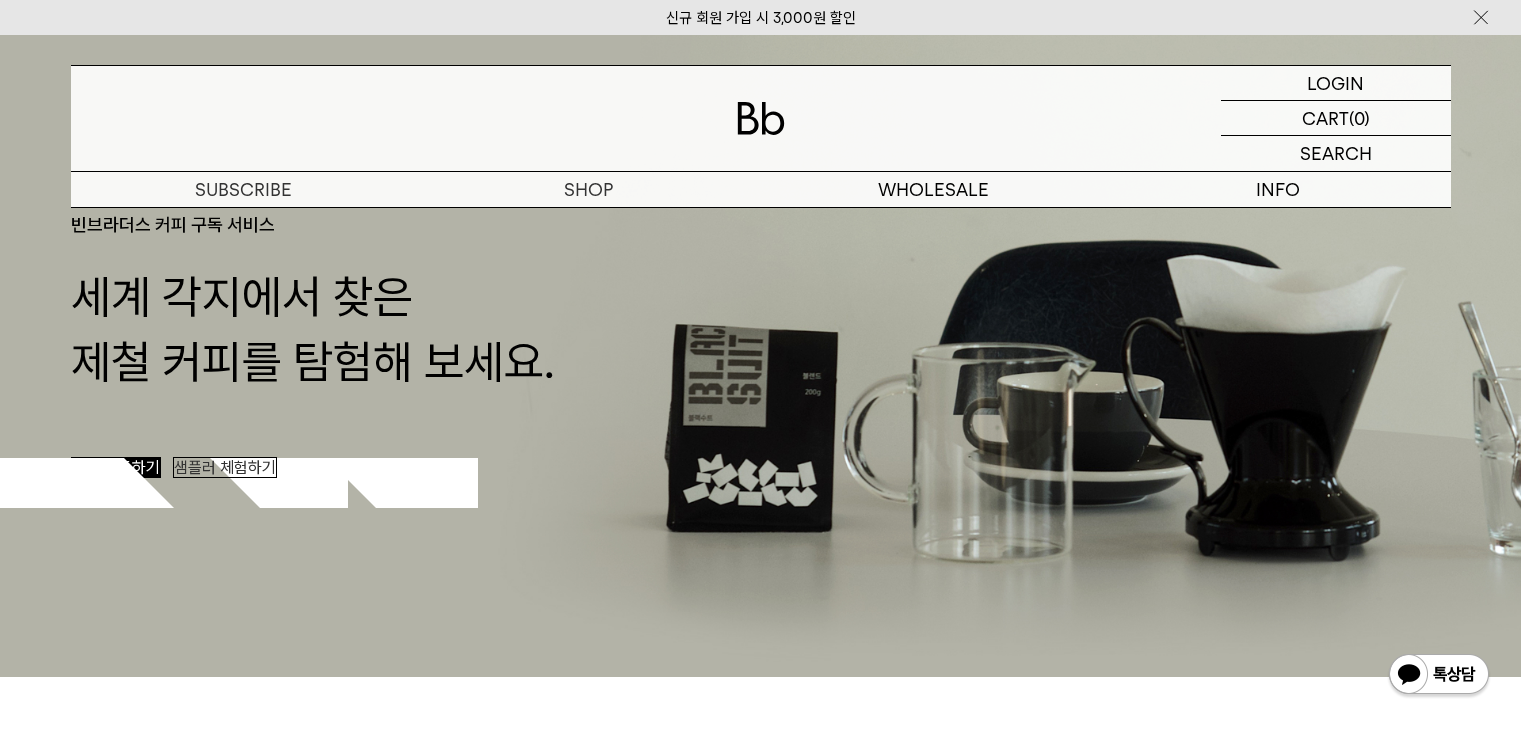 scroll, scrollTop: 0, scrollLeft: 0, axis: both 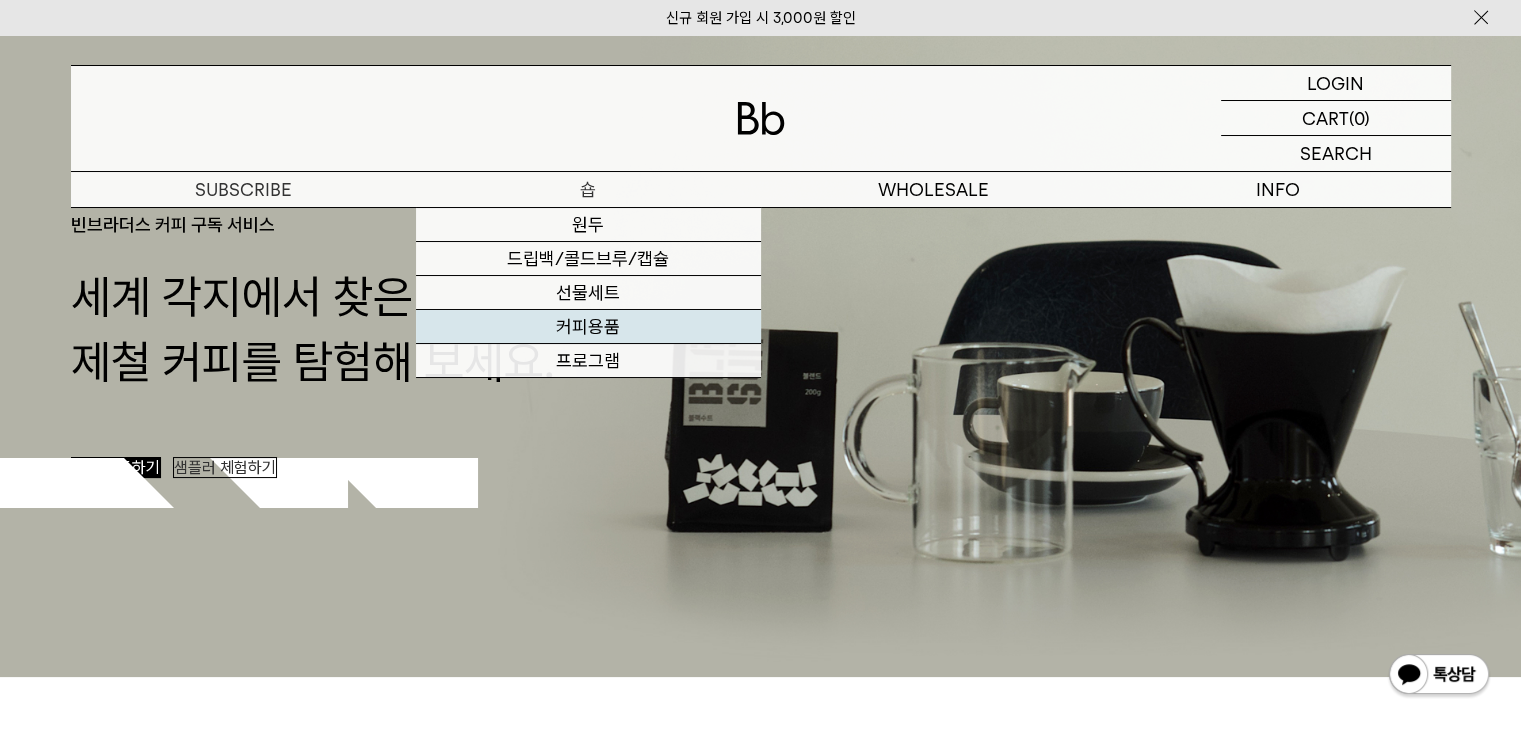 click on "커피용품" at bounding box center (588, 327) 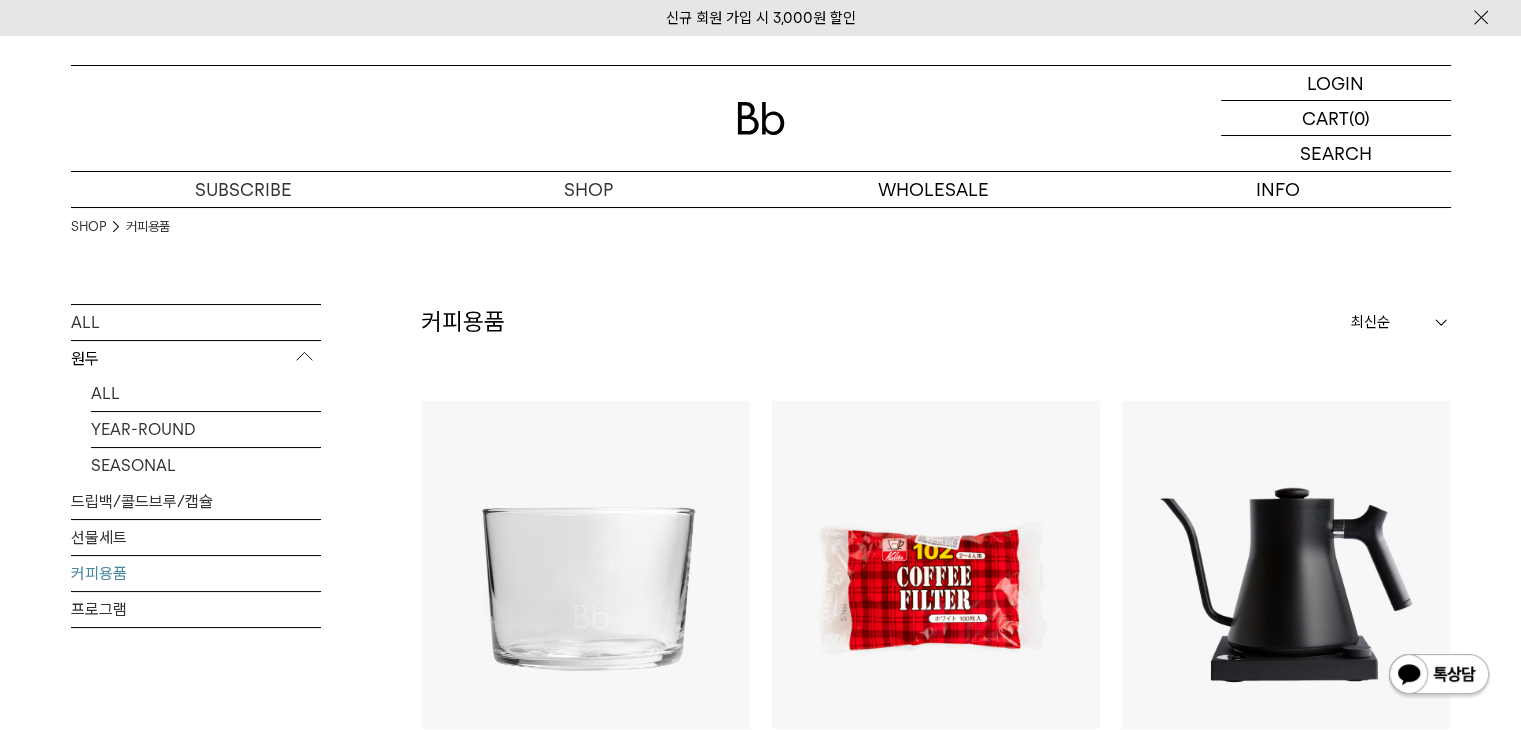 scroll, scrollTop: 0, scrollLeft: 0, axis: both 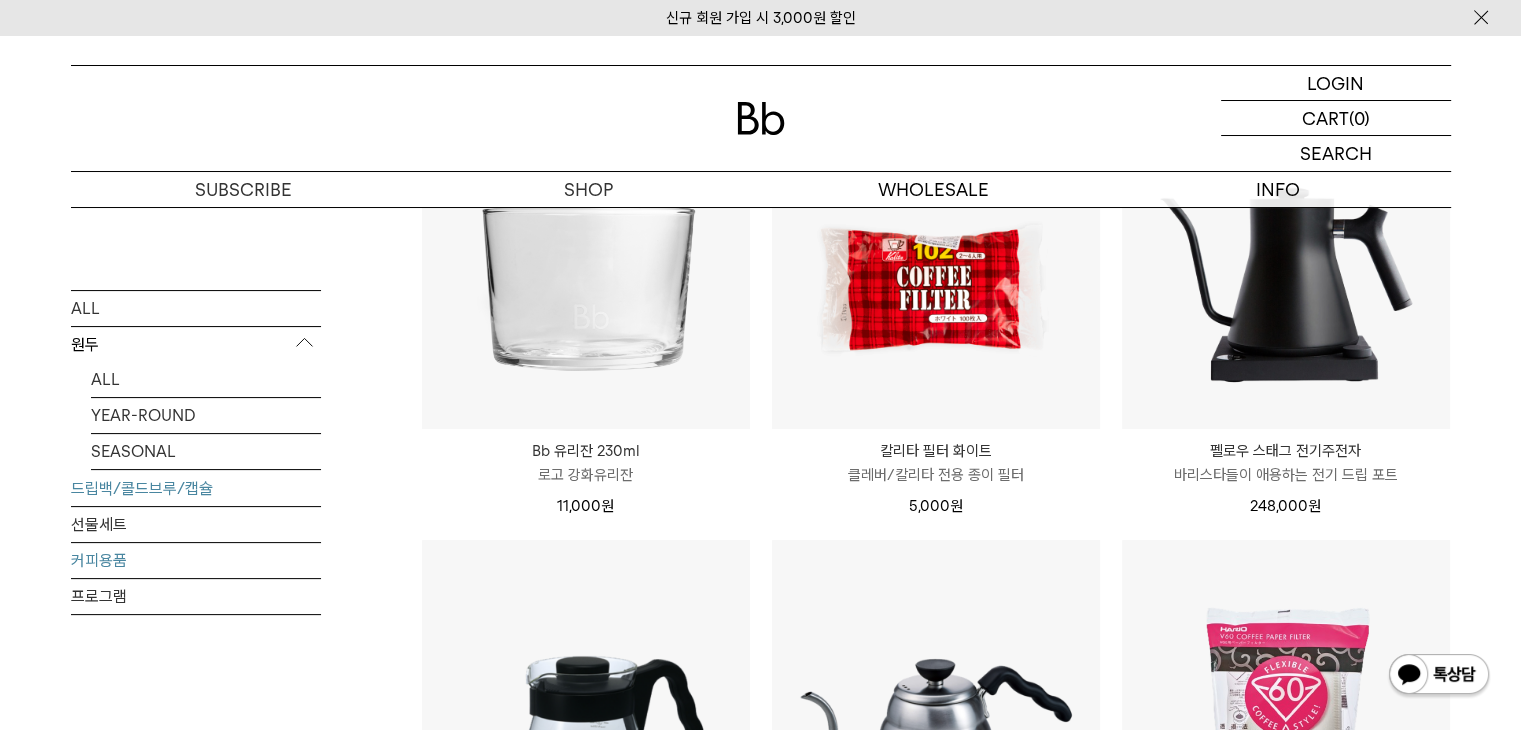 click on "드립백/콜드브루/캡슐" at bounding box center (196, 488) 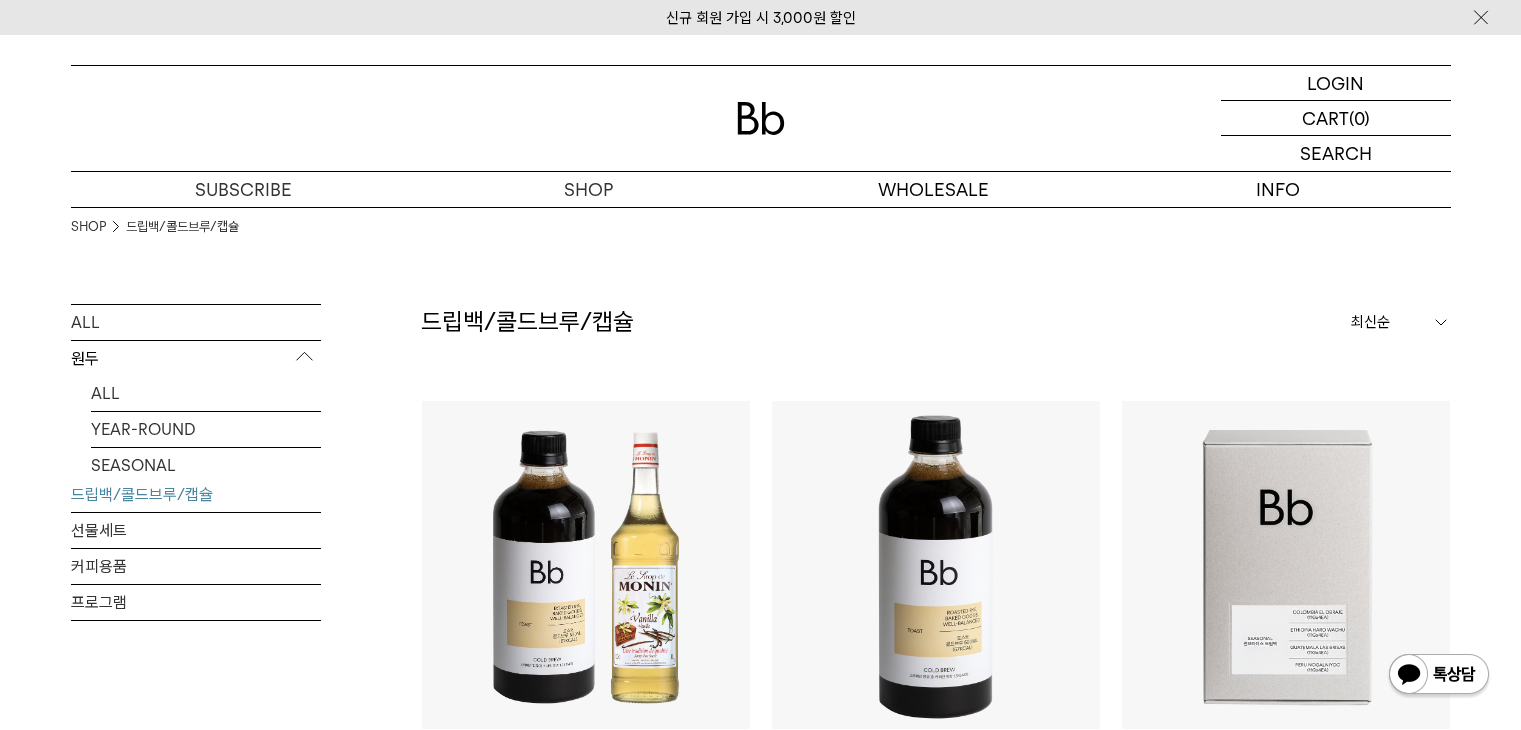scroll, scrollTop: 0, scrollLeft: 0, axis: both 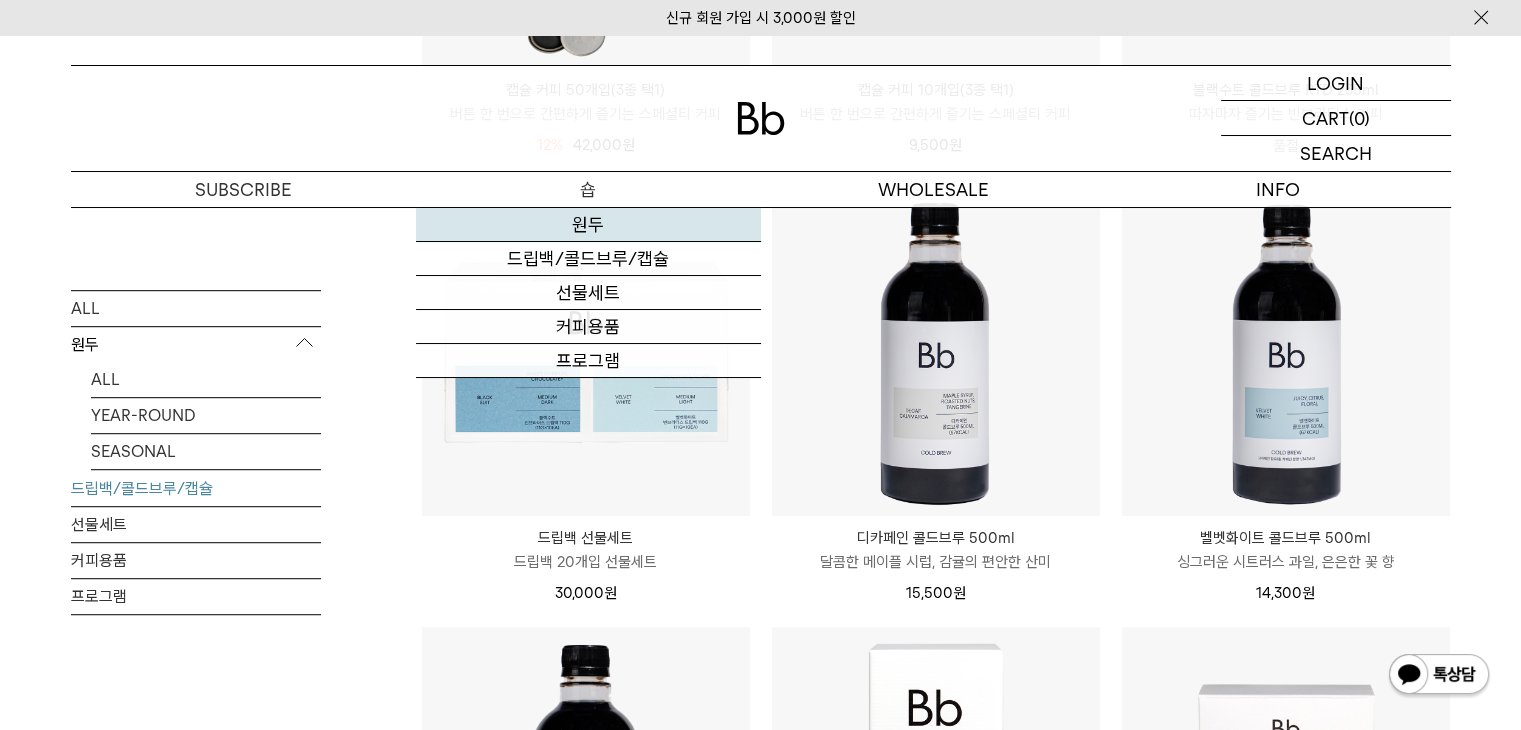 click on "원두" at bounding box center (588, 225) 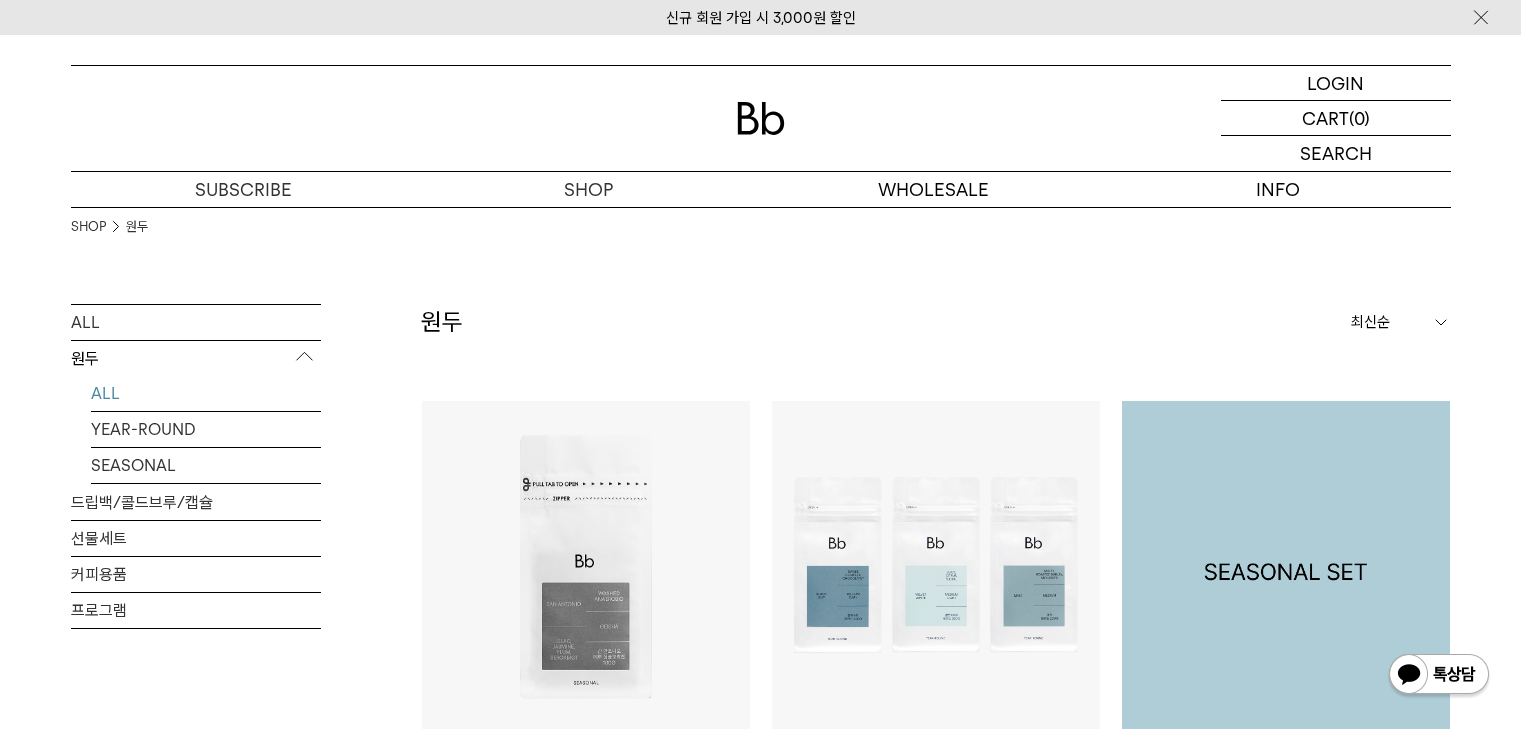 scroll, scrollTop: 56, scrollLeft: 0, axis: vertical 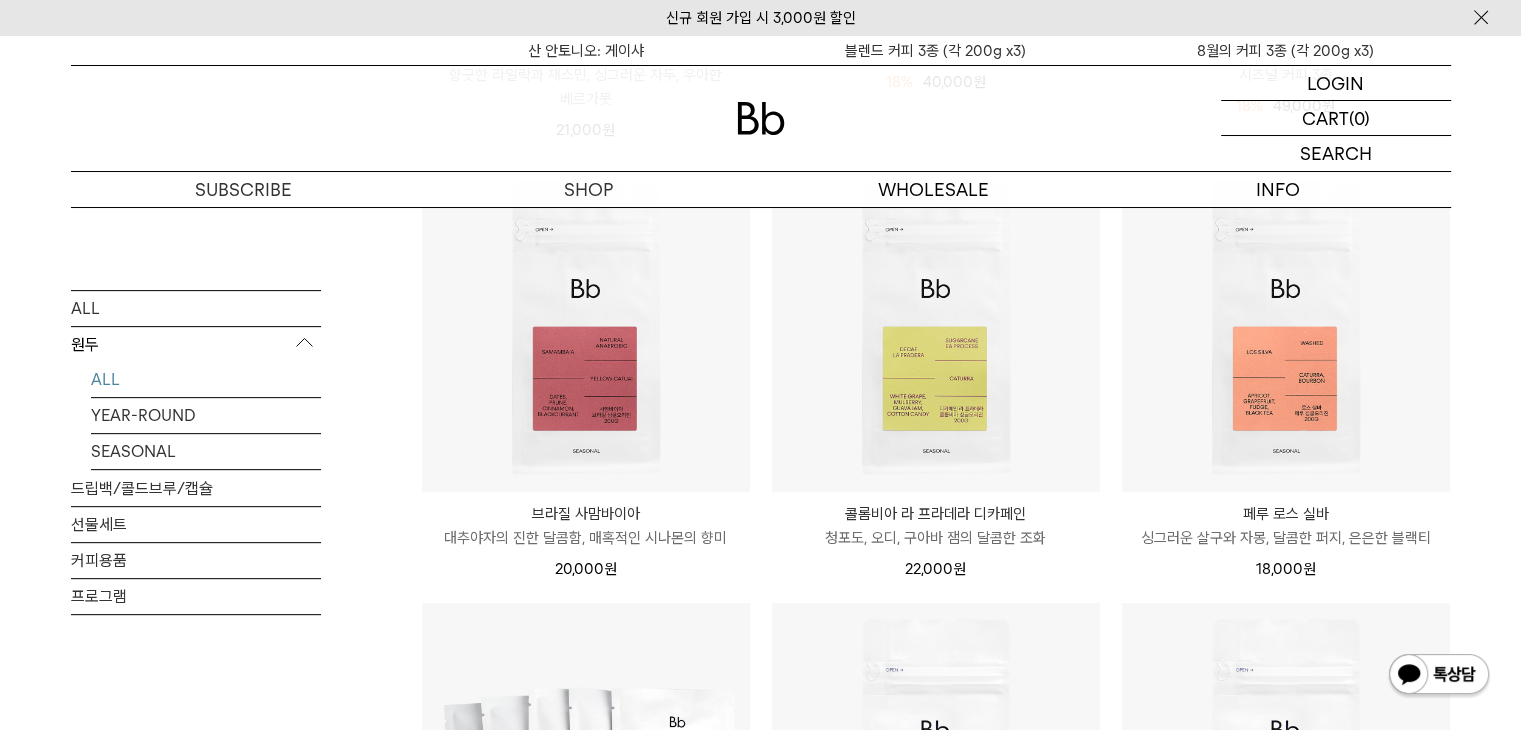 click at bounding box center (1439, 676) 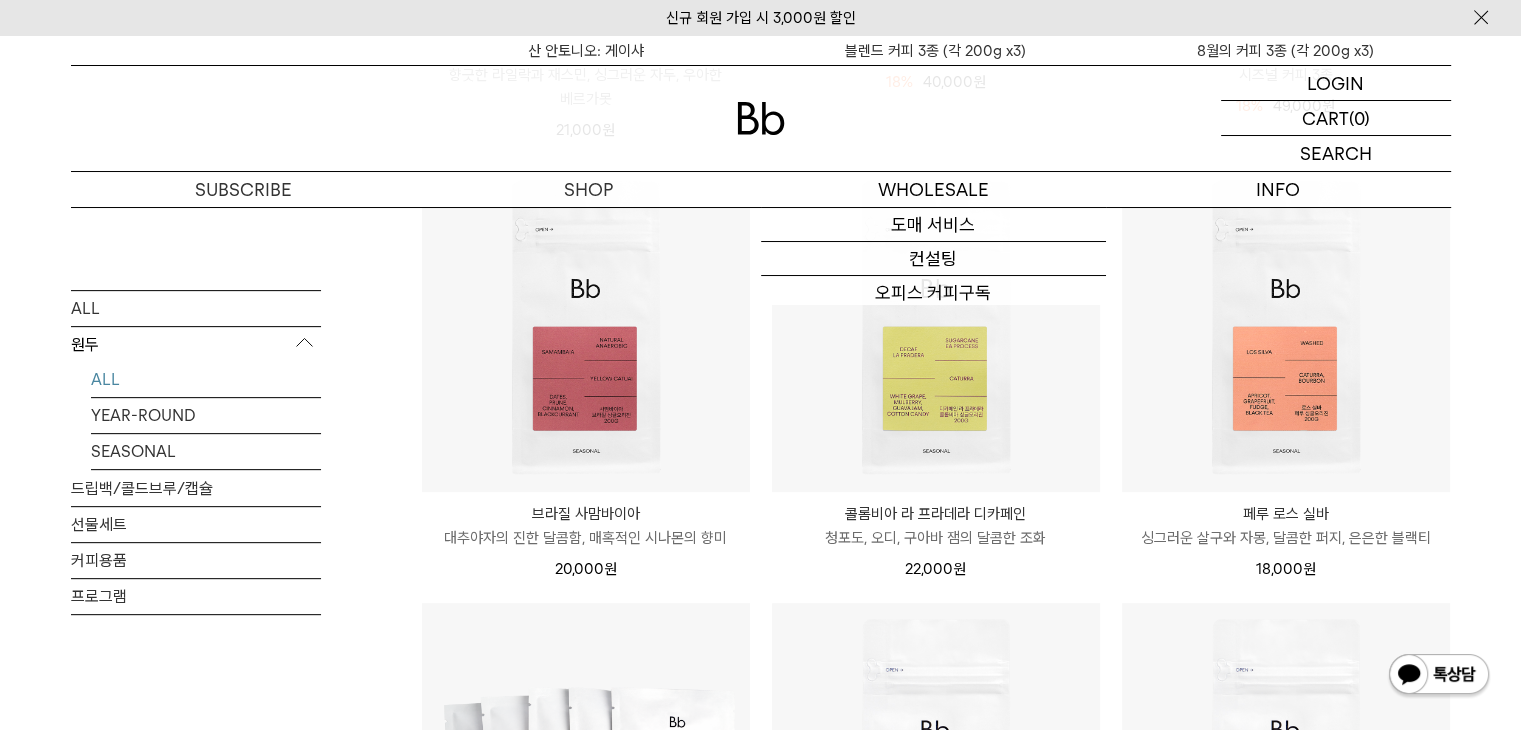 click at bounding box center [761, 118] 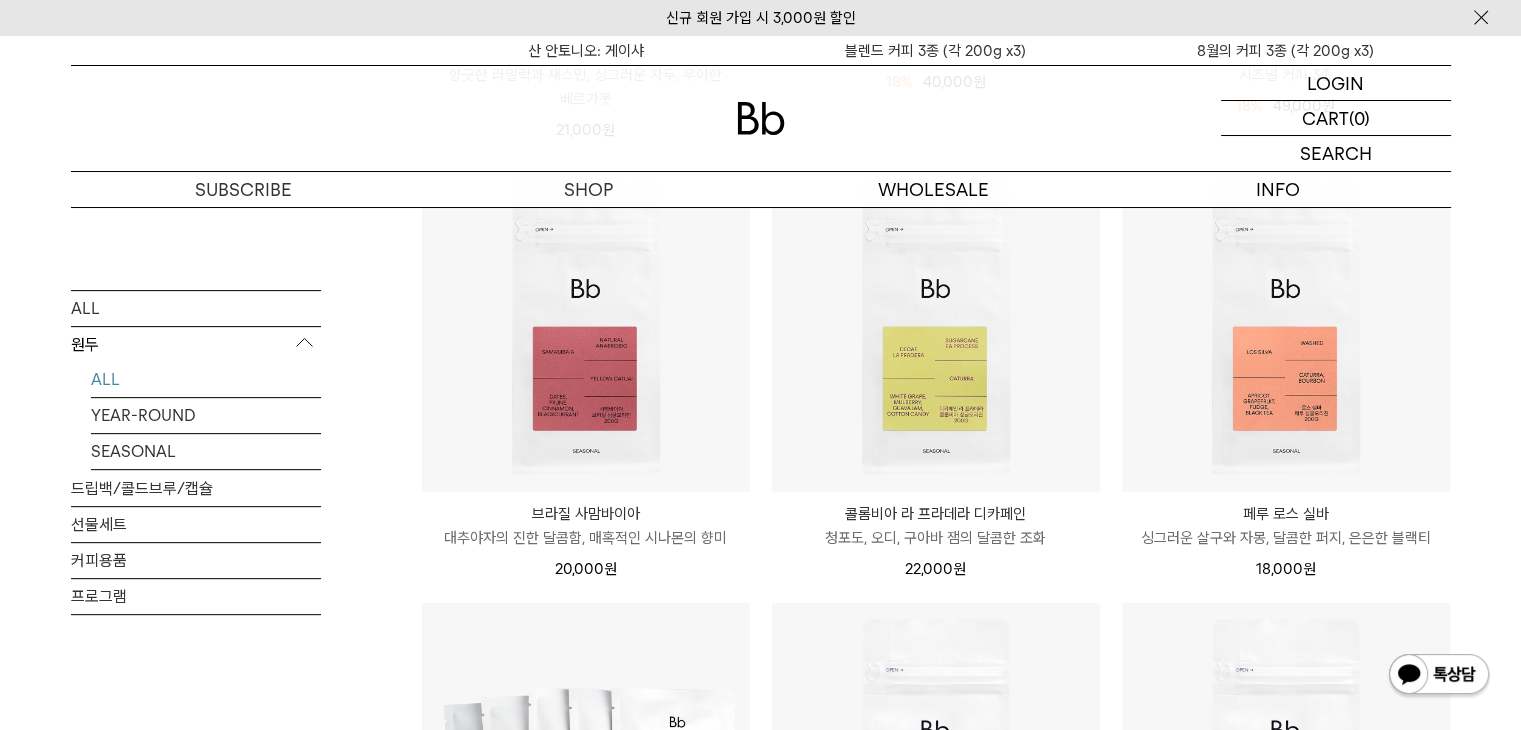 click at bounding box center [761, 118] 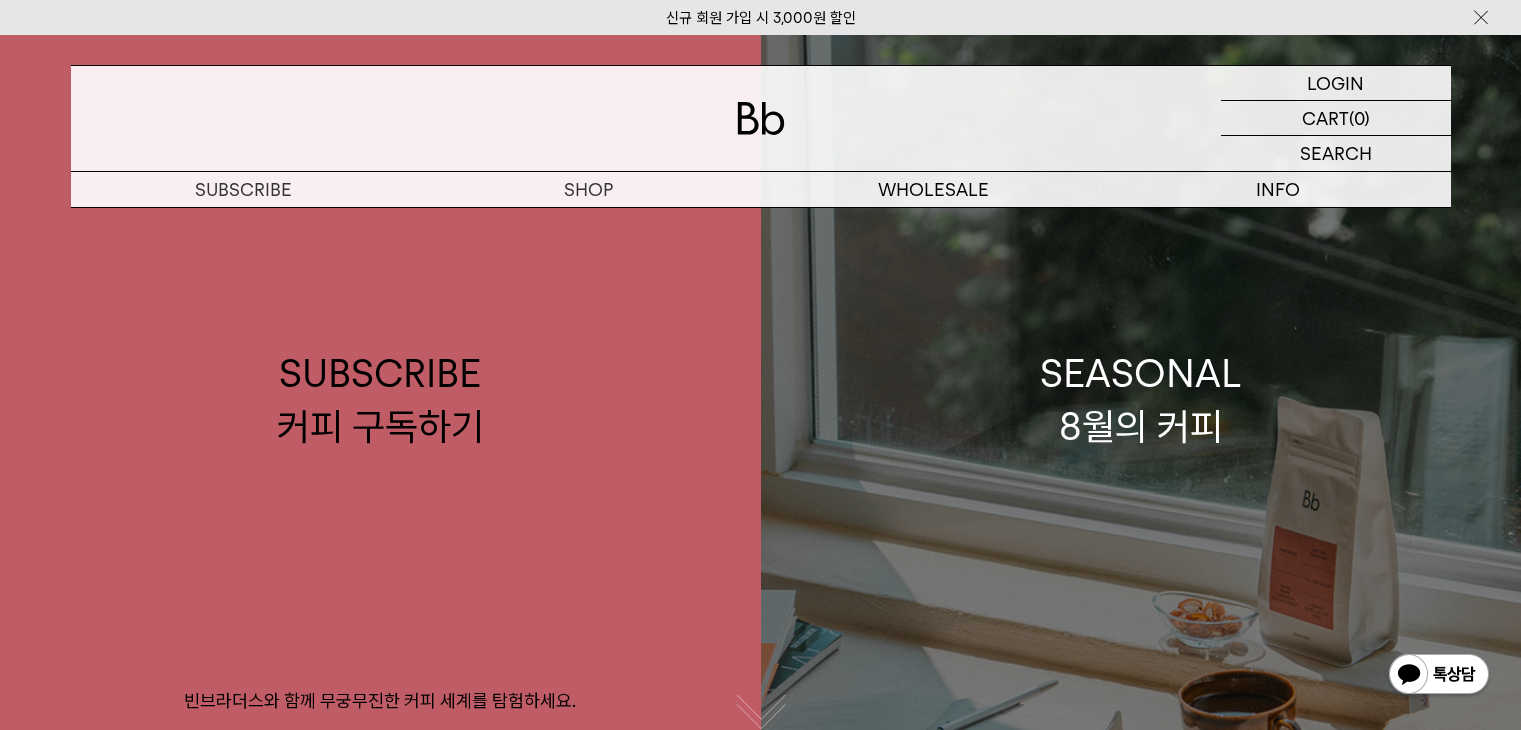 scroll, scrollTop: 0, scrollLeft: 0, axis: both 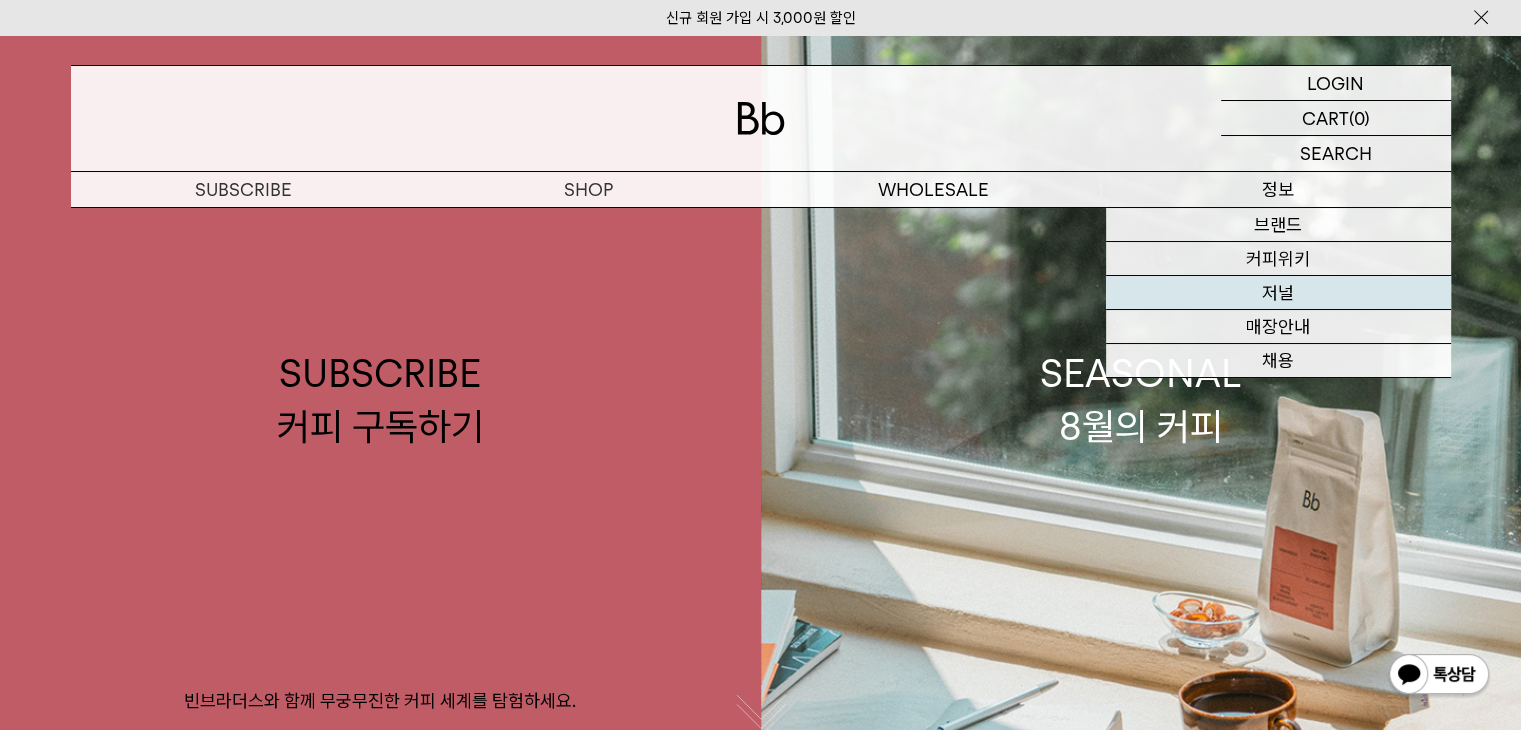 click on "저널" at bounding box center (1278, 293) 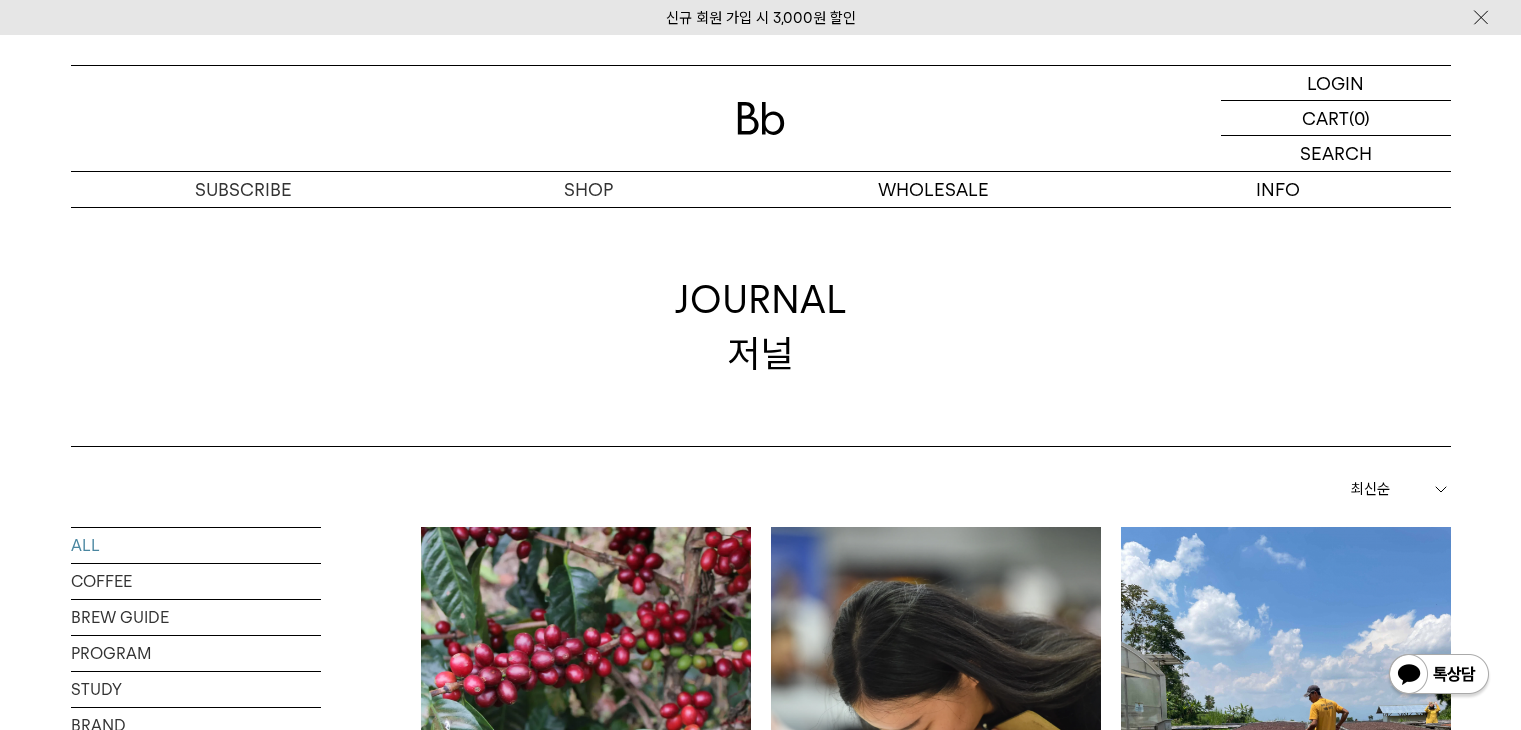 scroll, scrollTop: 0, scrollLeft: 0, axis: both 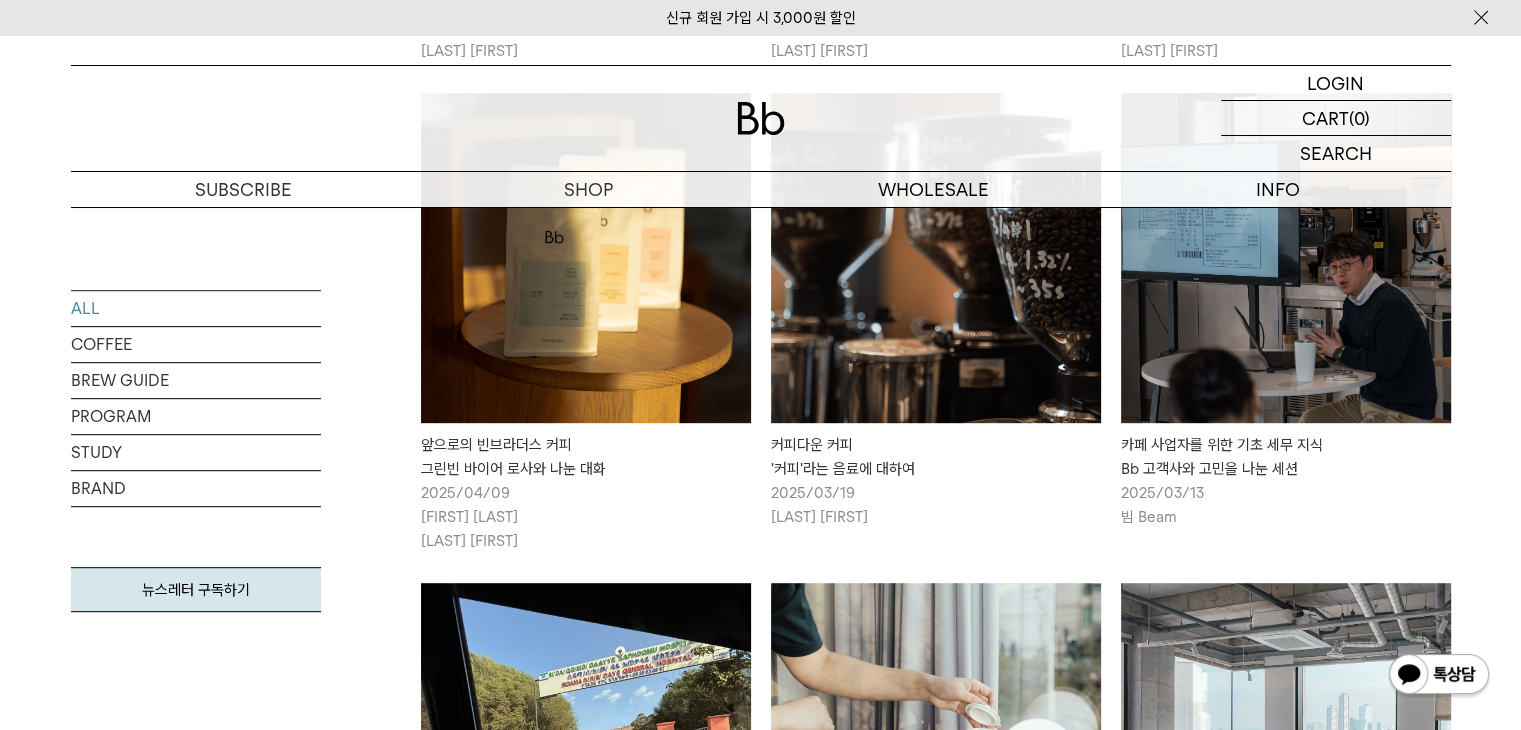 click at bounding box center [586, 258] 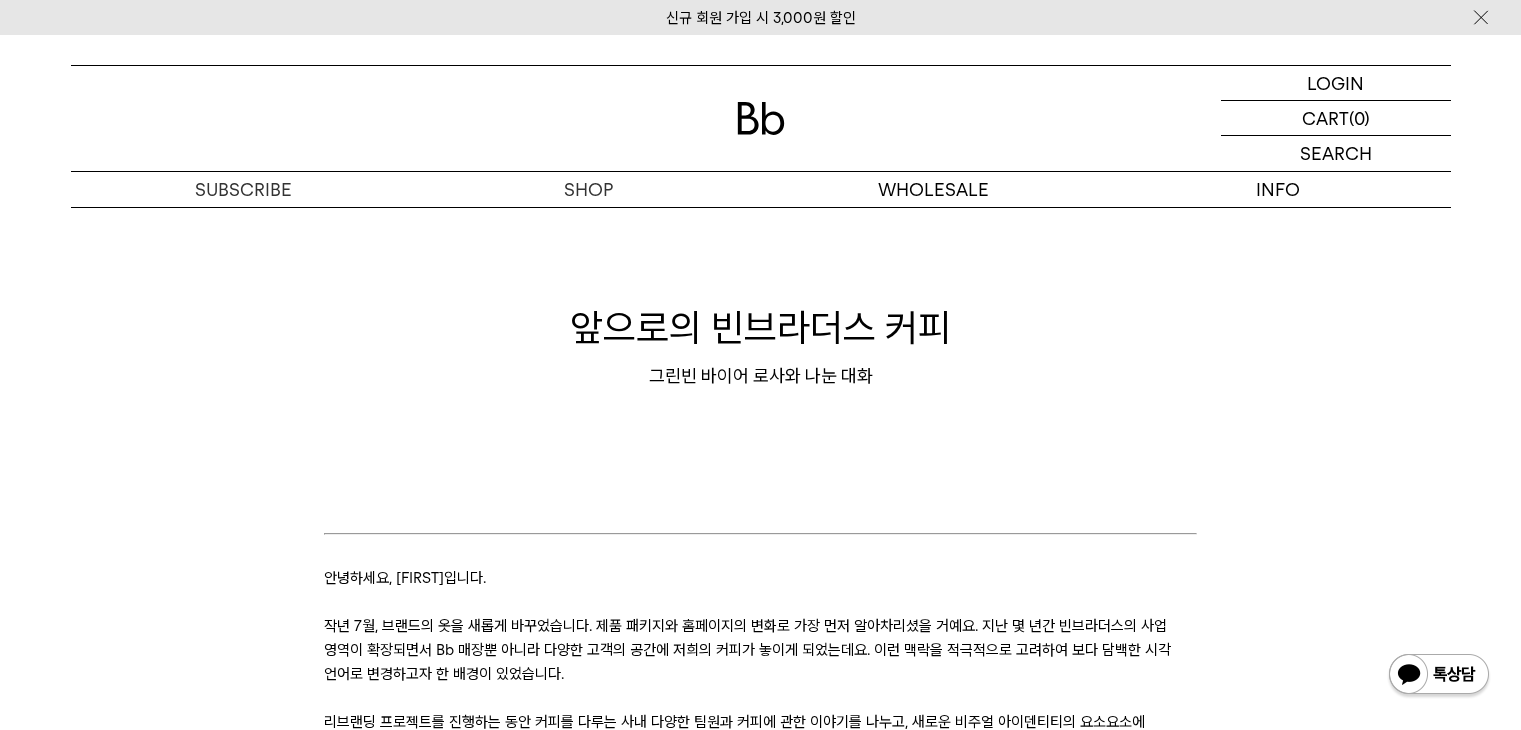 scroll, scrollTop: 100, scrollLeft: 0, axis: vertical 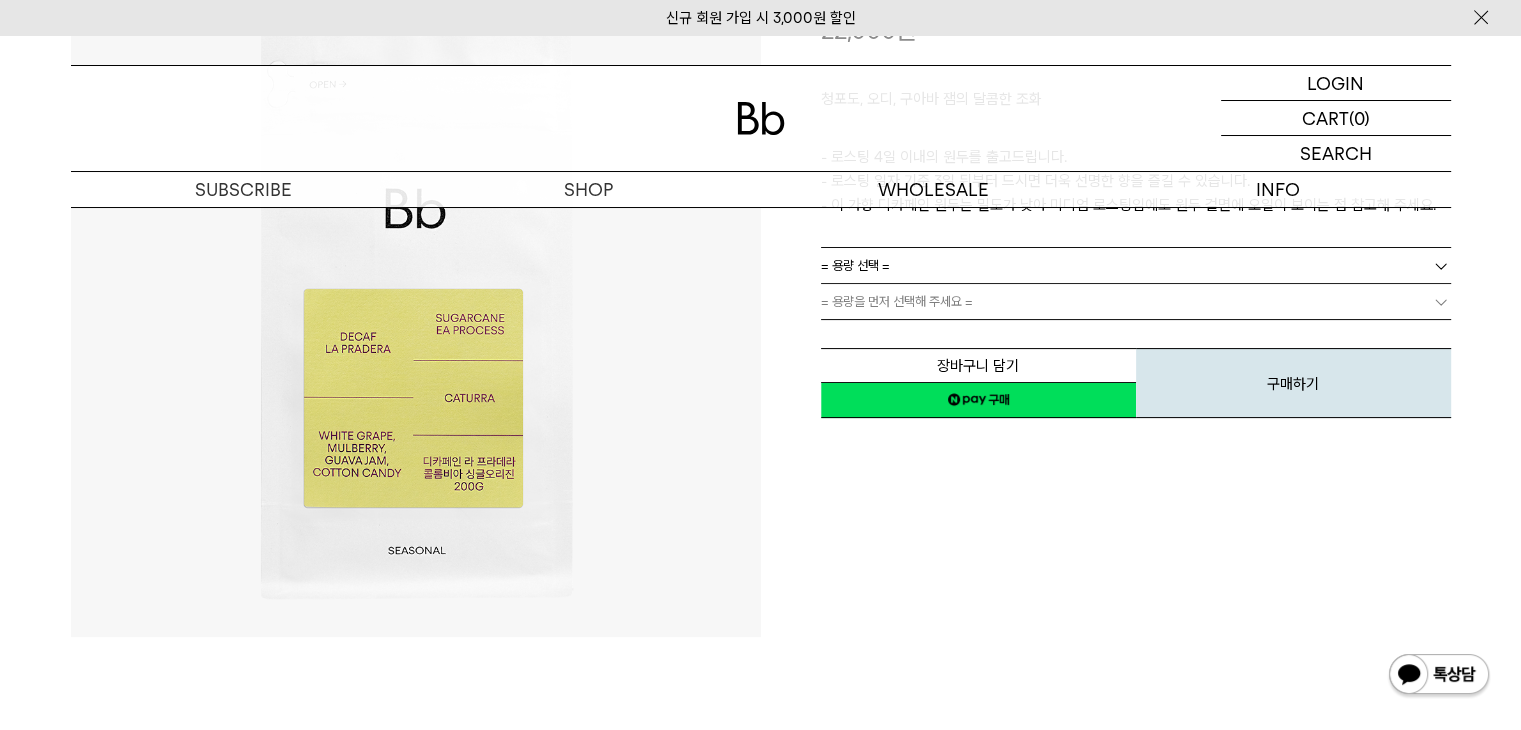 click on "=
용량 선택
=" at bounding box center (1136, 265) 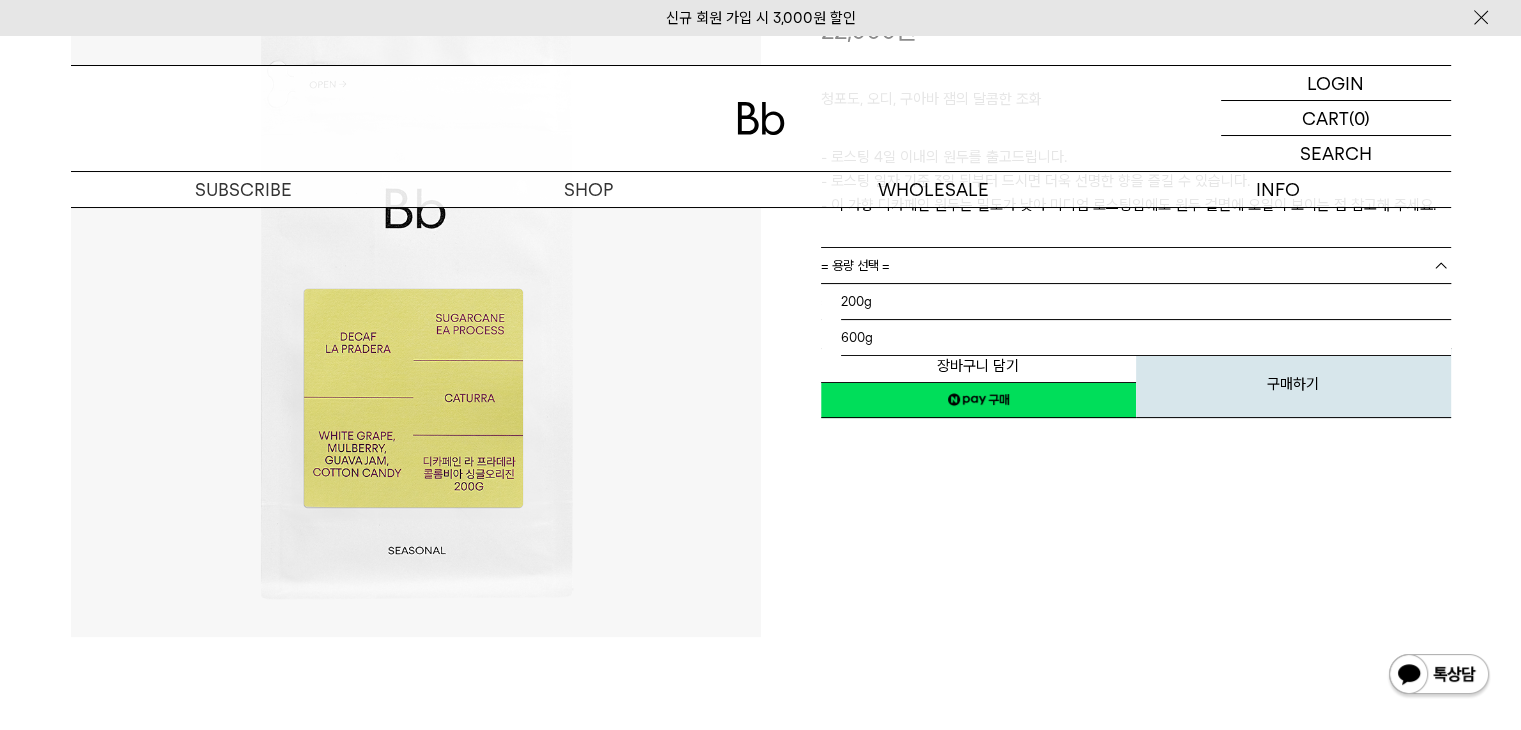 click on "**********" at bounding box center (1106, 184) 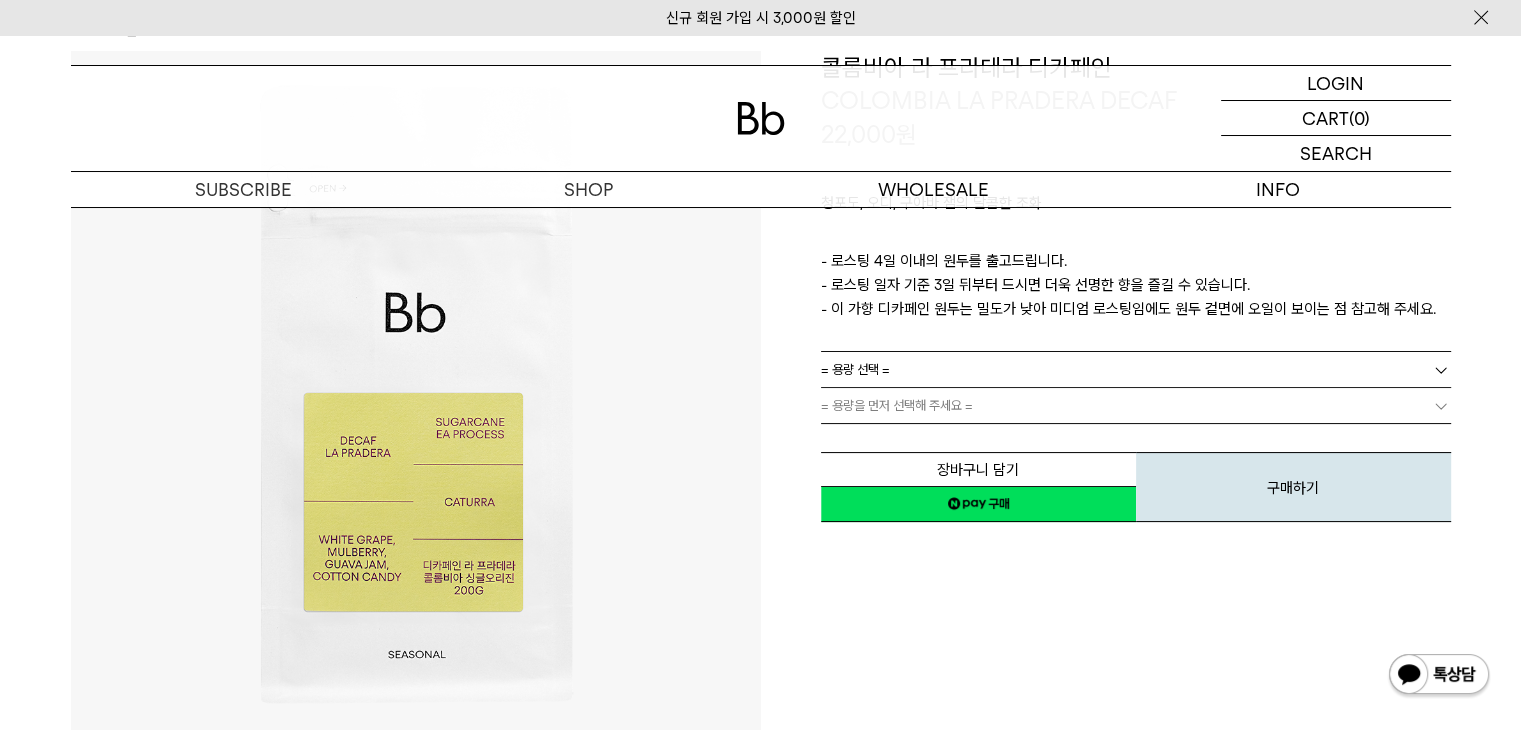 scroll, scrollTop: 100, scrollLeft: 0, axis: vertical 